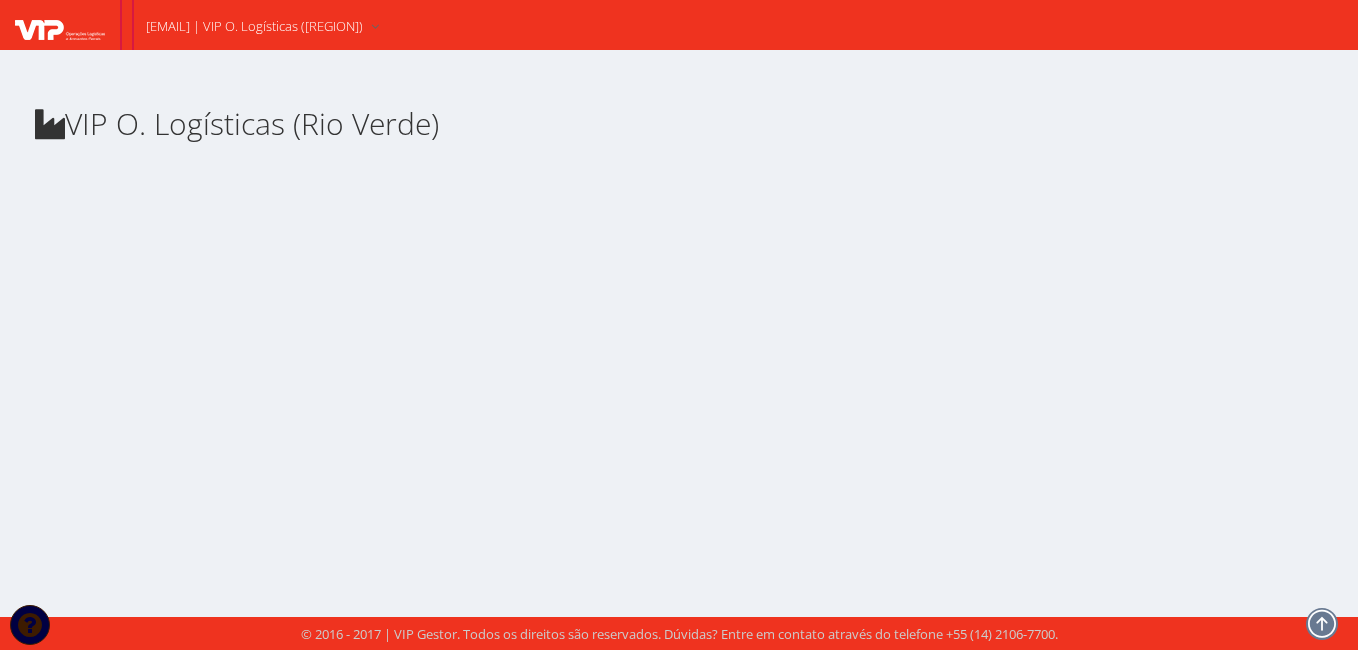 scroll, scrollTop: 0, scrollLeft: 0, axis: both 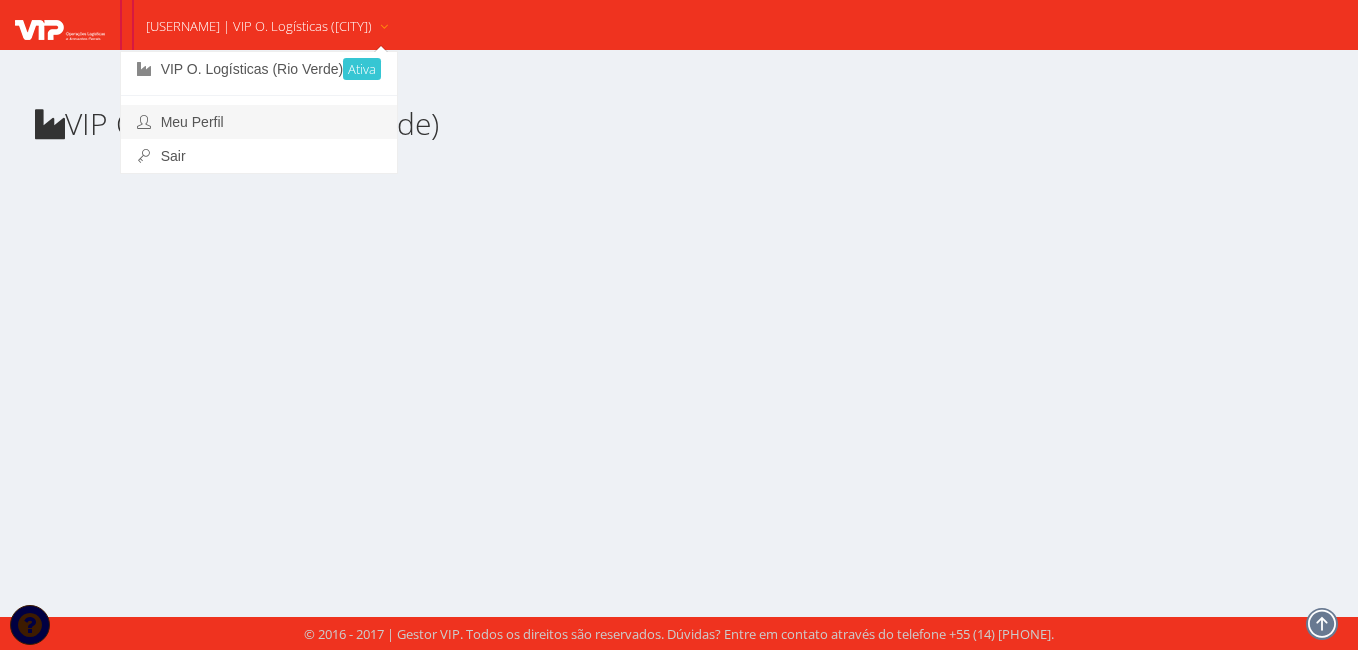 click on "Meu Perfil" at bounding box center (259, 122) 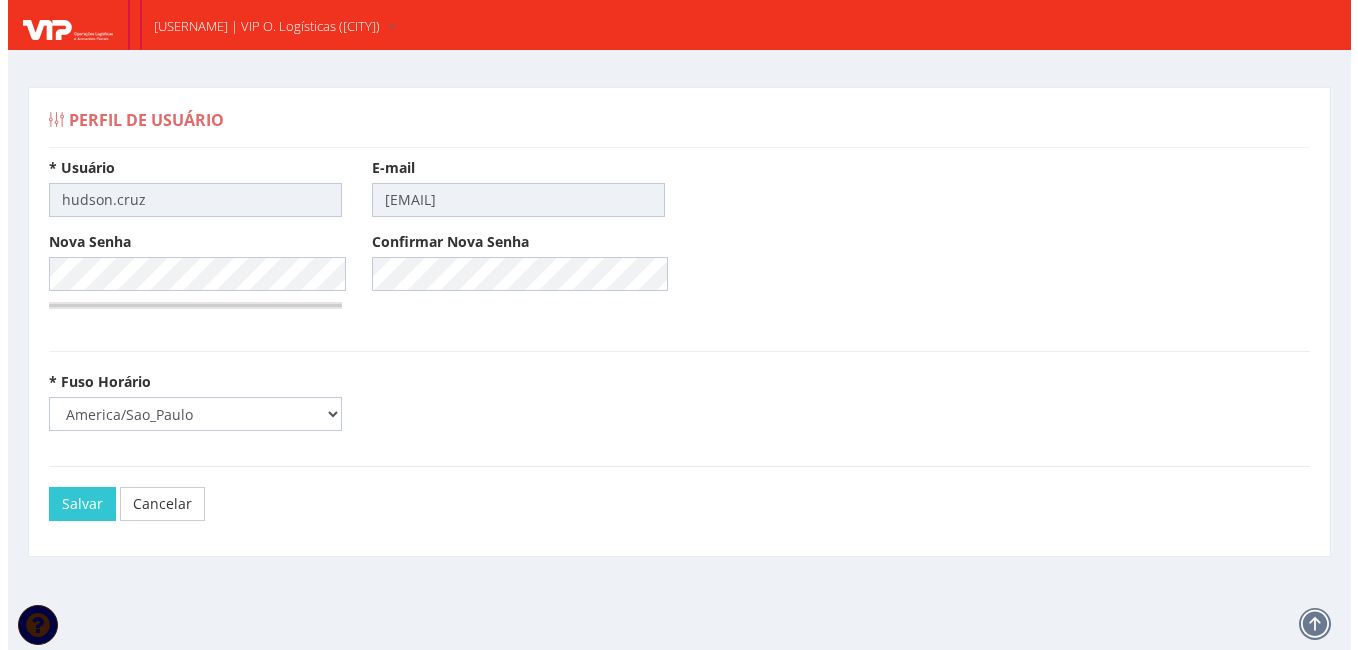 scroll, scrollTop: 0, scrollLeft: 0, axis: both 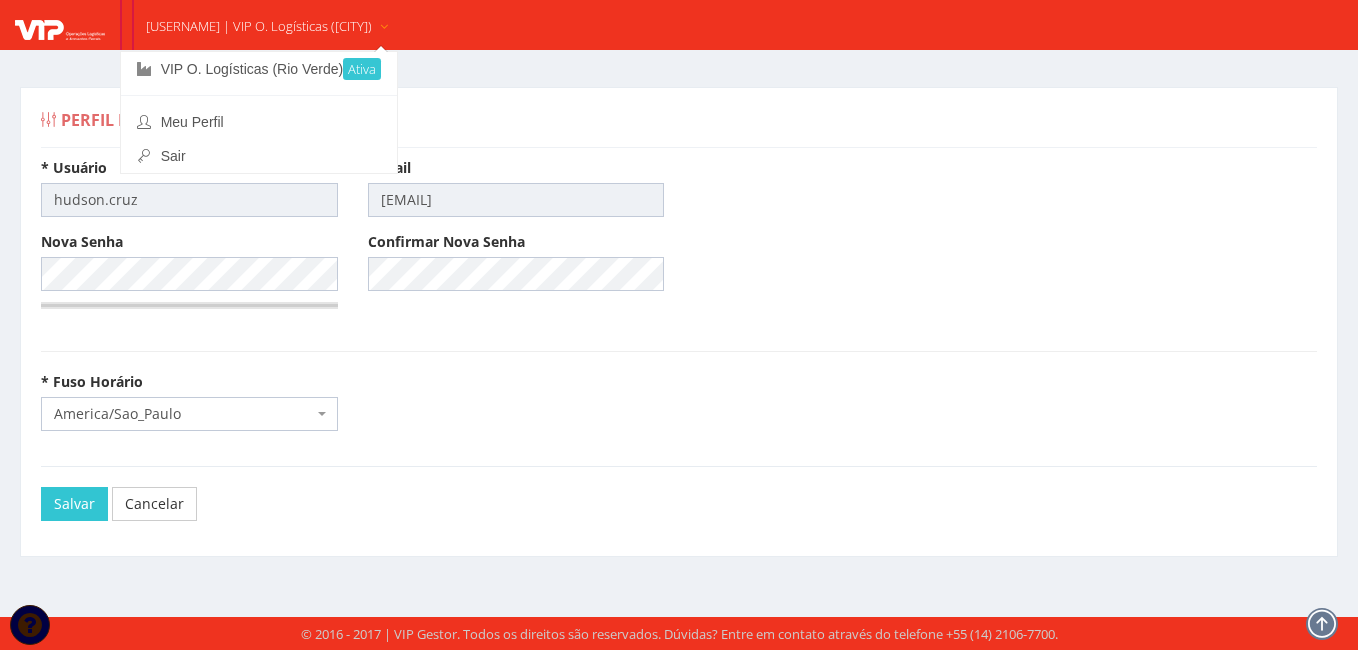 click on "* Usuário
[USERNAME]
E-mail
[EMAIL]
Nova Senha
Confirmar Nova Senha
* Fuso Horário
Africa/Abidjan Africa/Accra Africa/Addis_Ababa Africa/Algiers Africa/Asmara Africa/Bamako Africa/Bangui Africa/Banjul Africa/Bissau Africa/Blantyre Africa/Brazzaville Africa/Bujumbura Africa/Cairo Africa/Casablanca Africa/Ceuta Africa/Conakry Africa/Dakar Africa/Dar_es_Salaam Africa/Djibouti Africa/Douala Africa/El_Aaiun Africa/Freetown Africa/Gaborone Africa/Harare Africa/Johannesburg Africa/Juba Africa/Kampala Africa/Khartoum Africa/Kigali Africa/Kinshasa Africa/Lagos Africa/Lome" at bounding box center [679, 349] 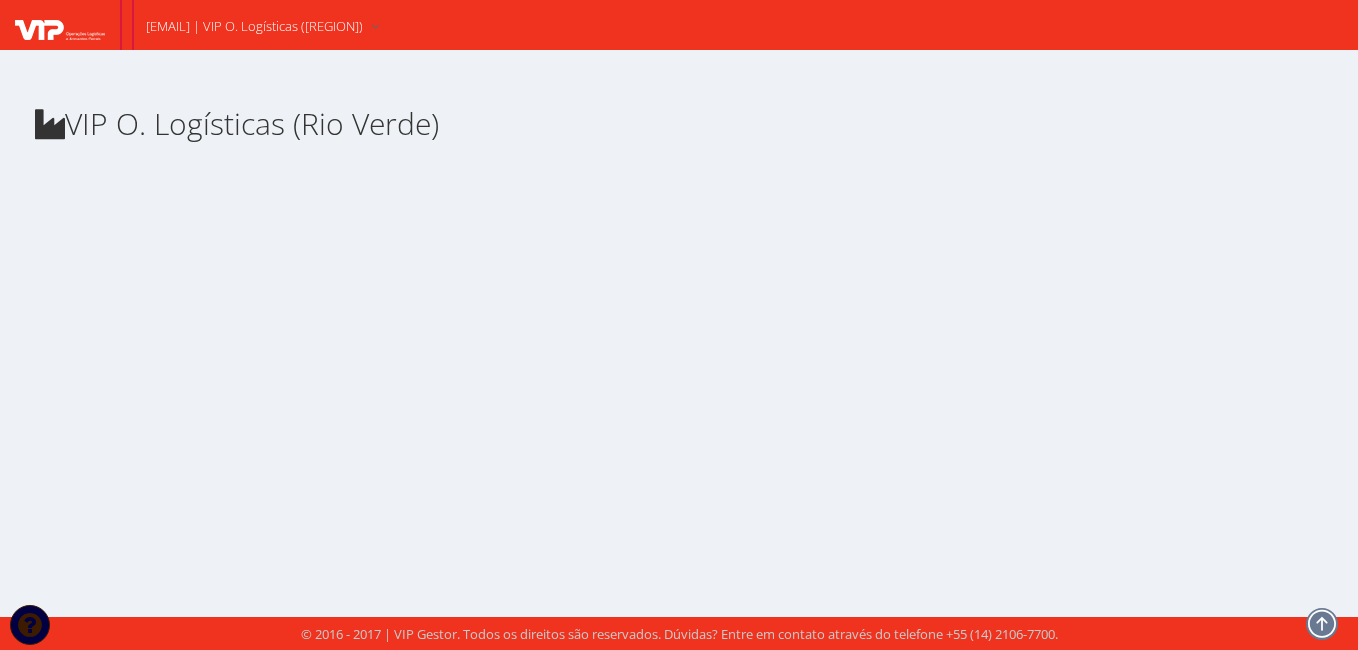 scroll, scrollTop: 0, scrollLeft: 0, axis: both 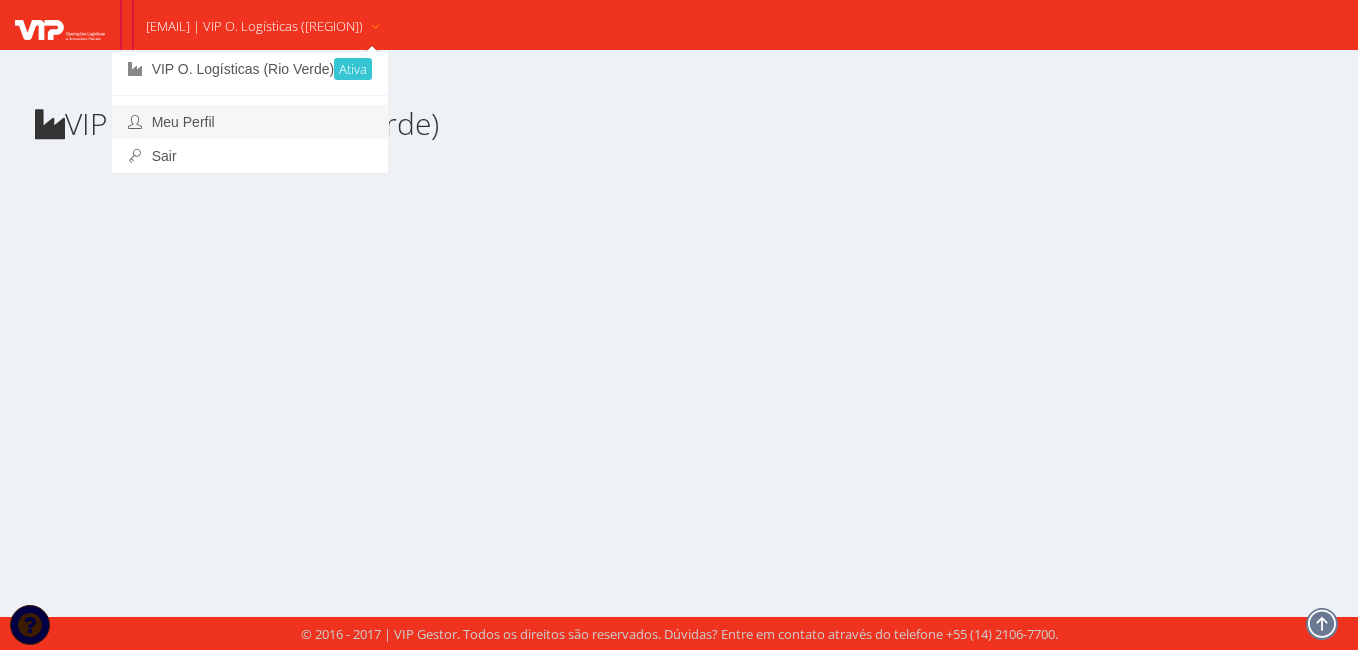 click on "Meu Perfil" at bounding box center (250, 122) 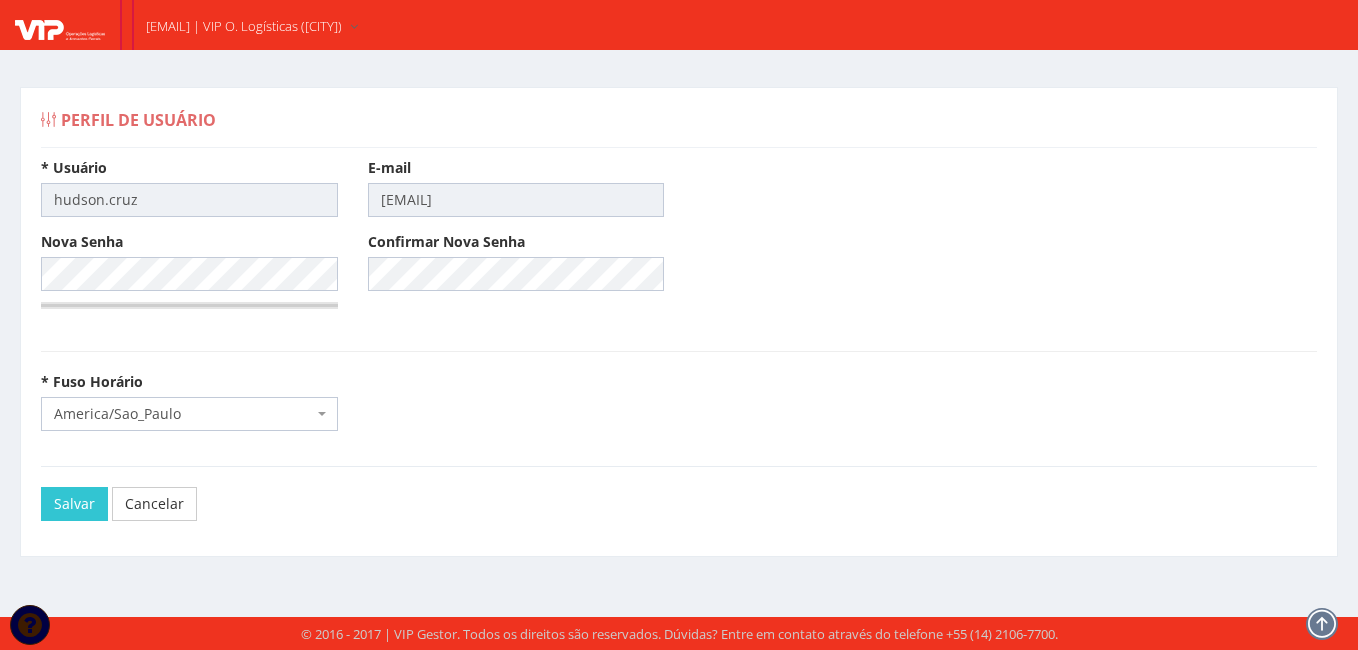 scroll, scrollTop: 0, scrollLeft: 0, axis: both 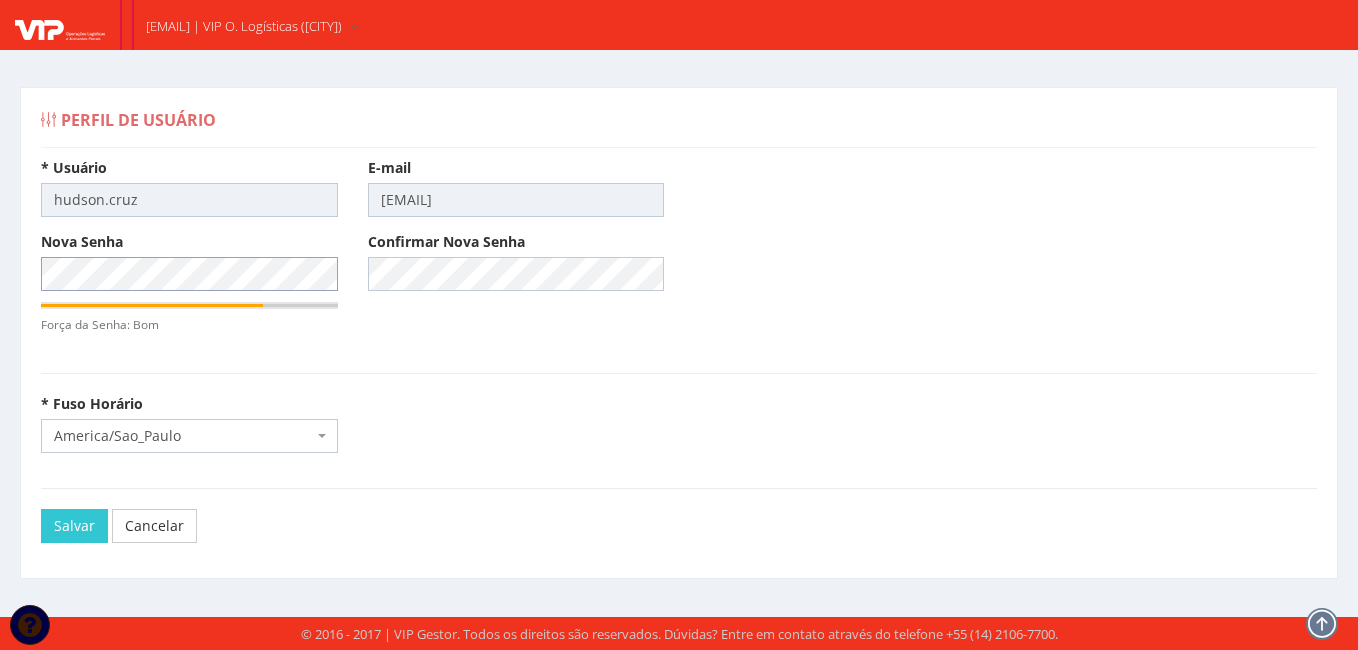 click on "[EMAIL] | VIP O. Logísticas ([CITY])
VIP O. Logísticas ([CITY])
Ativa
Meu Perfil
Sair" at bounding box center (679, 325) 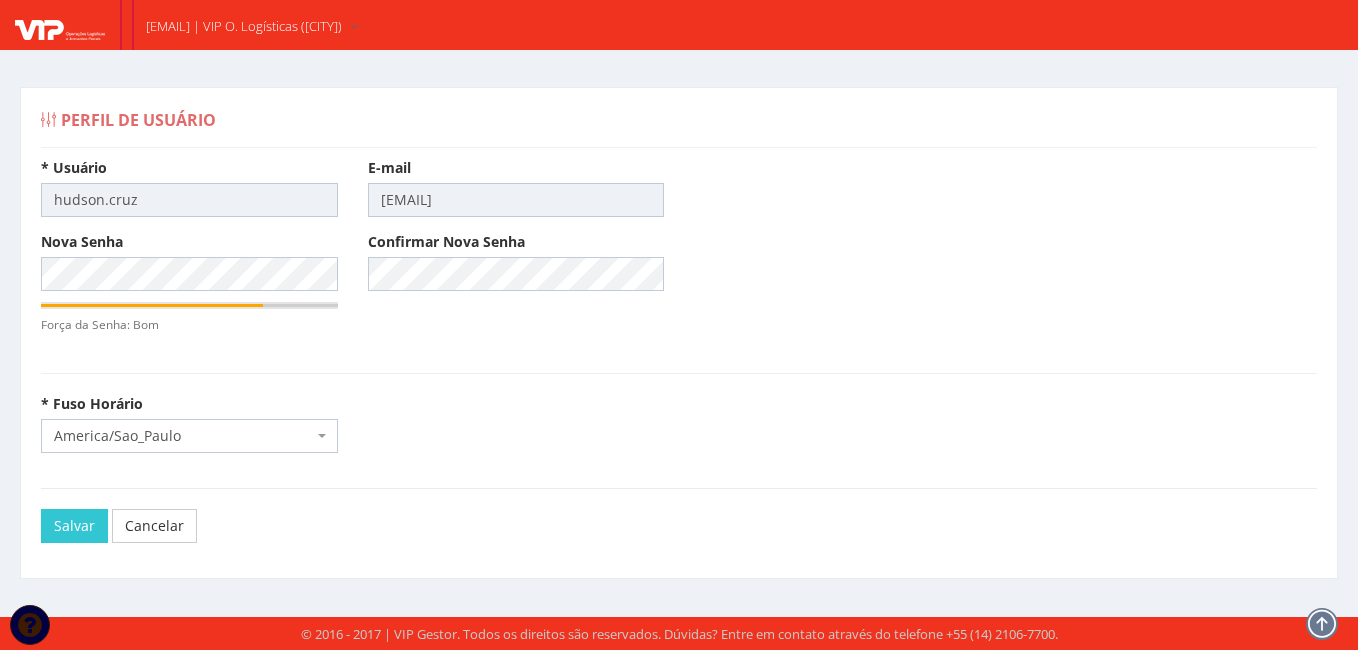 click on "* Usuário
hudson.cruz
E-mail
hudson.cruz@vip.global
Nova Senha
Força da Senha: Bom
Confirmar Nova Senha
* Fuso Horário
Africa/Abidjan Africa/Accra Africa/Addis_Ababa Africa/Algiers Africa/Asmara Africa/Bamako Africa/Bangui Africa/Banjul Africa/Bissau Africa/Blantyre Africa/Brazzaville Africa/Bujumbura Africa/Cairo Africa/Casablanca Africa/Ceuta Africa/Conakry Africa/Dakar Africa/Dar_es_Salaam Africa/Djibouti Africa/Douala Africa/El_Aaiun Africa/Freetown Africa/Gaborone Africa/Harare Africa/Johannesburg Africa/Juba Africa/Kampala Africa/Khartoum Africa/Kigali Africa/Kinshasa UTC" at bounding box center [679, 360] 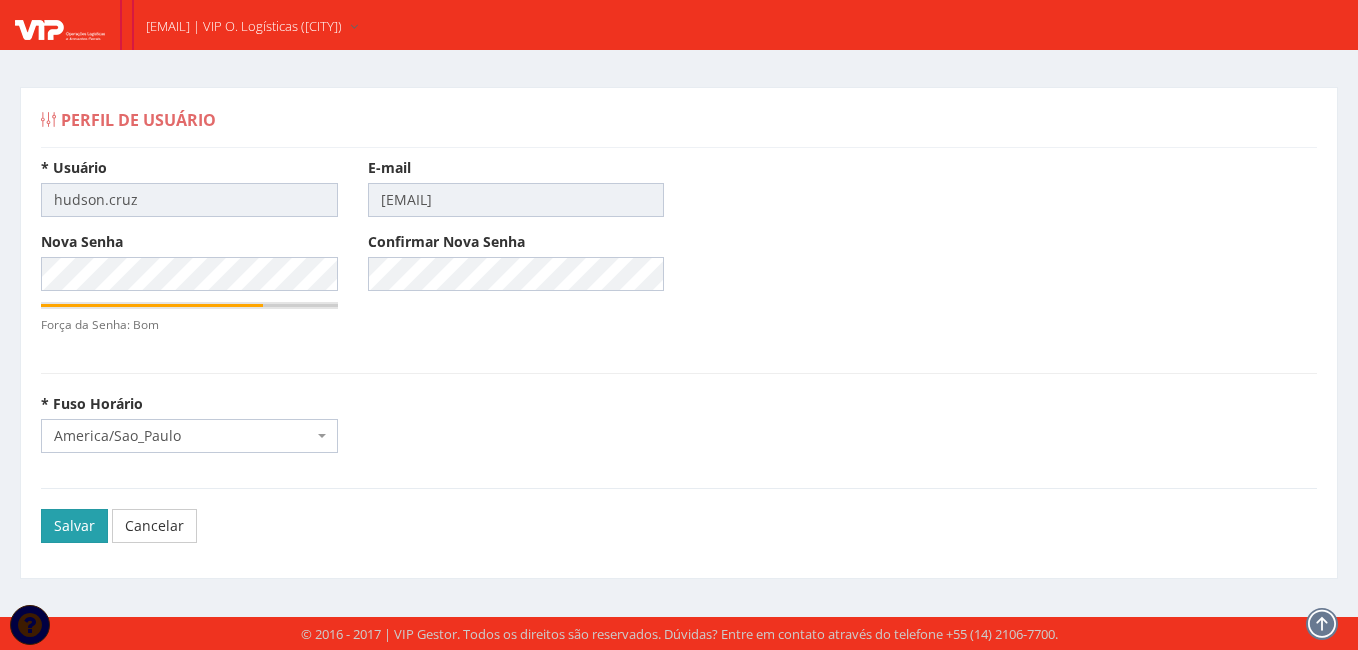 click on "Salvar" at bounding box center [74, 526] 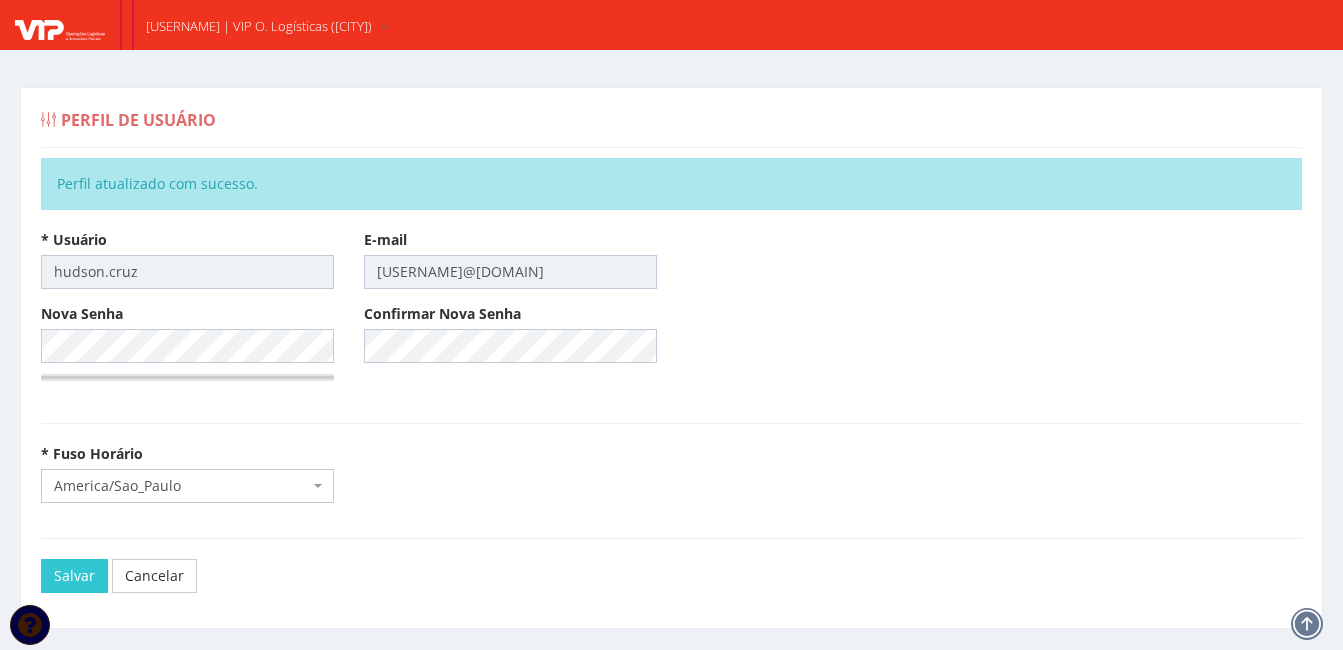 scroll, scrollTop: 0, scrollLeft: 0, axis: both 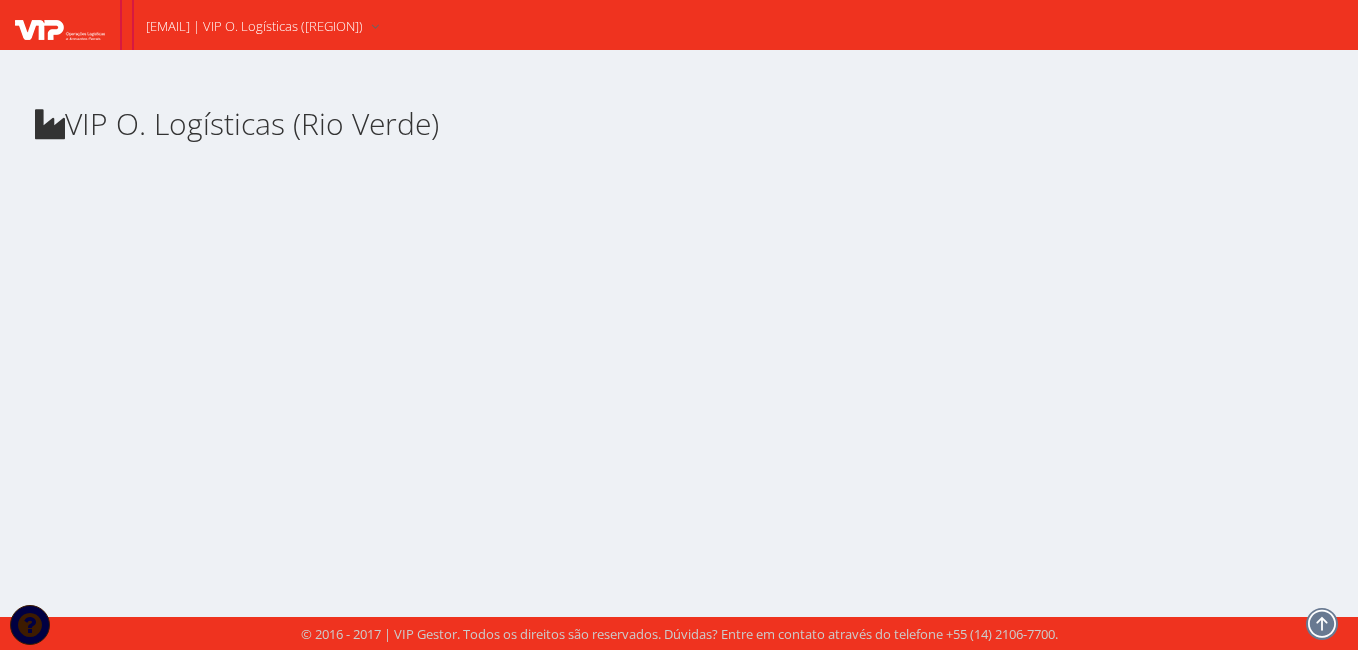 click at bounding box center (60, 25) 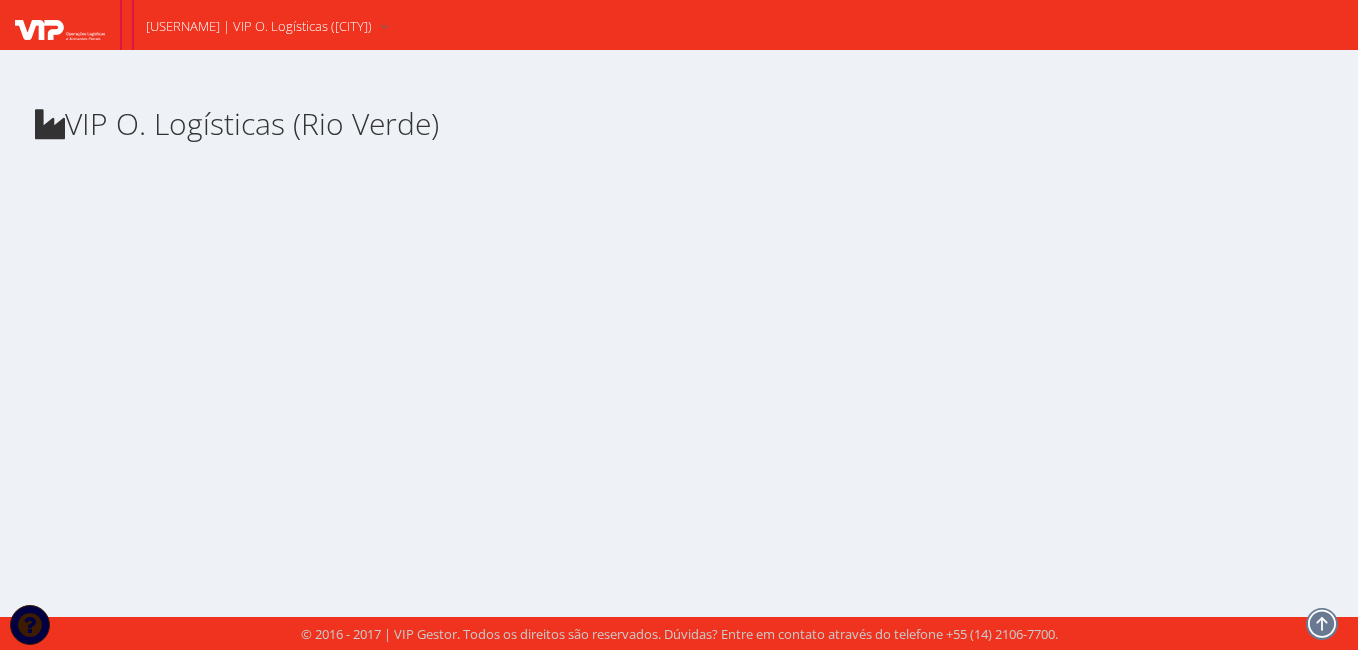 scroll, scrollTop: 0, scrollLeft: 0, axis: both 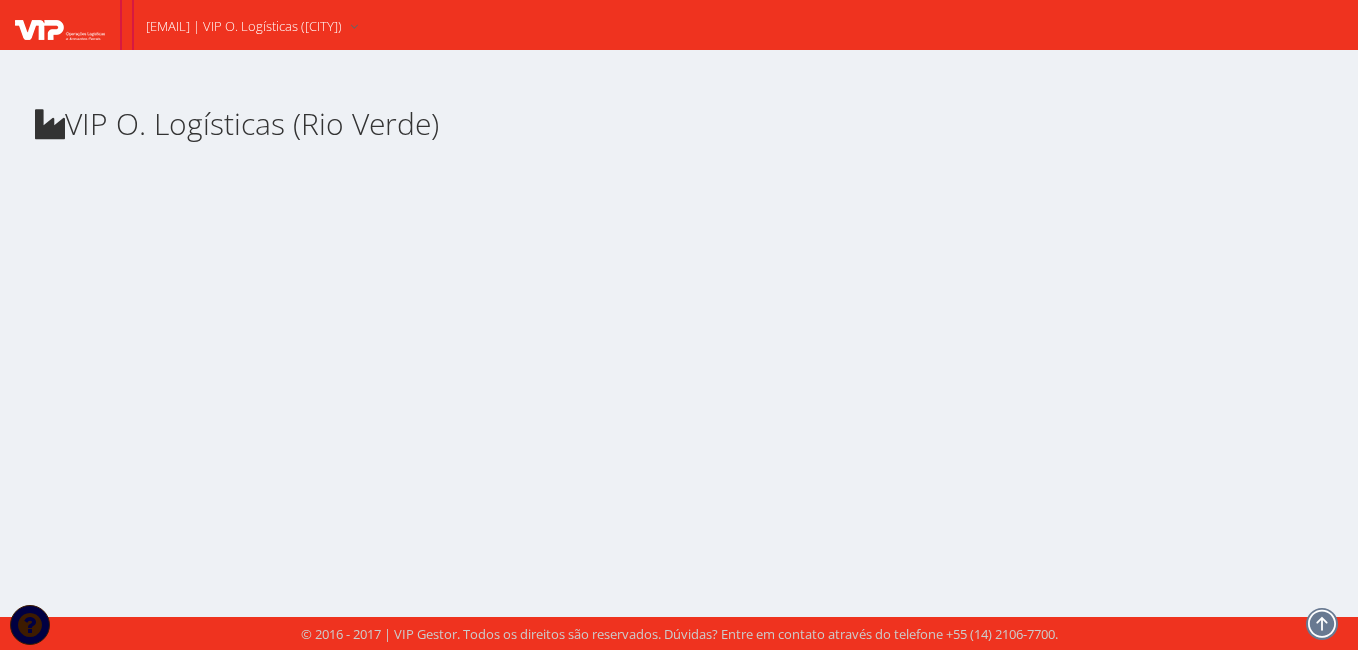 click on "[EMAIL] | VIP O. Logísticas ([CITY])
VIP O. Logísticas ([CITY])
Ativa
Meu Perfil
Sair" at bounding box center (260, 25) 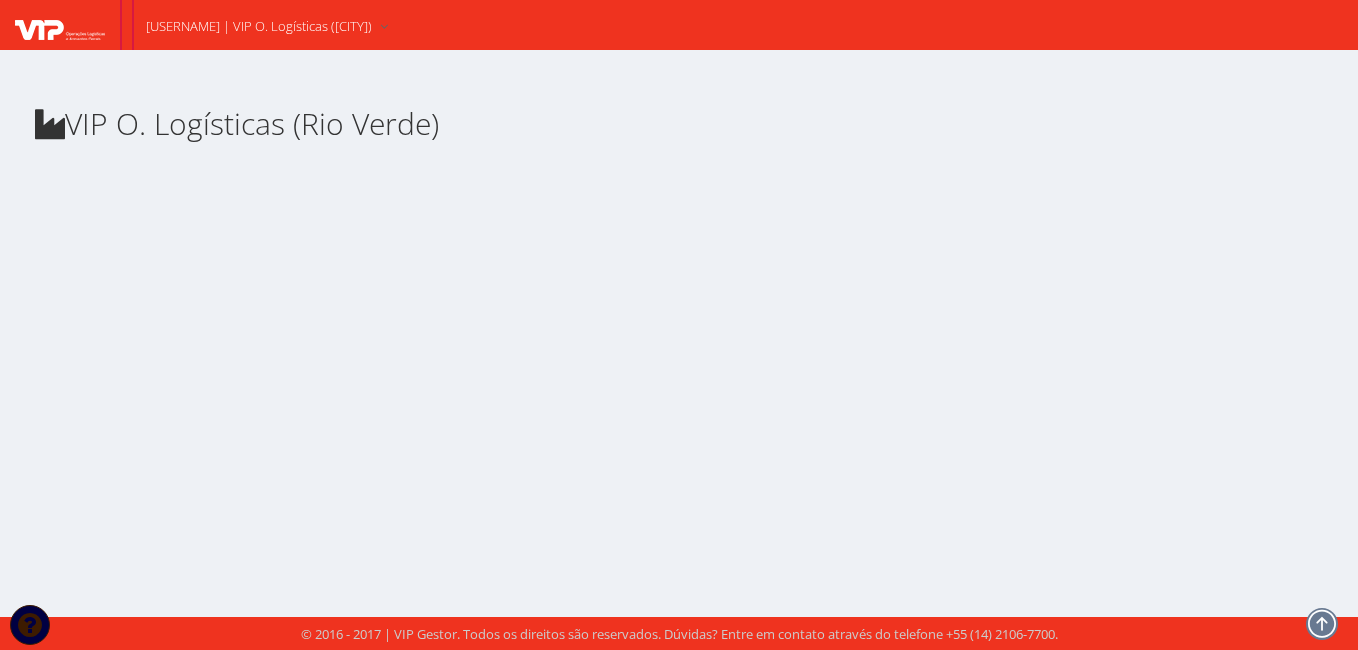 scroll, scrollTop: 0, scrollLeft: 0, axis: both 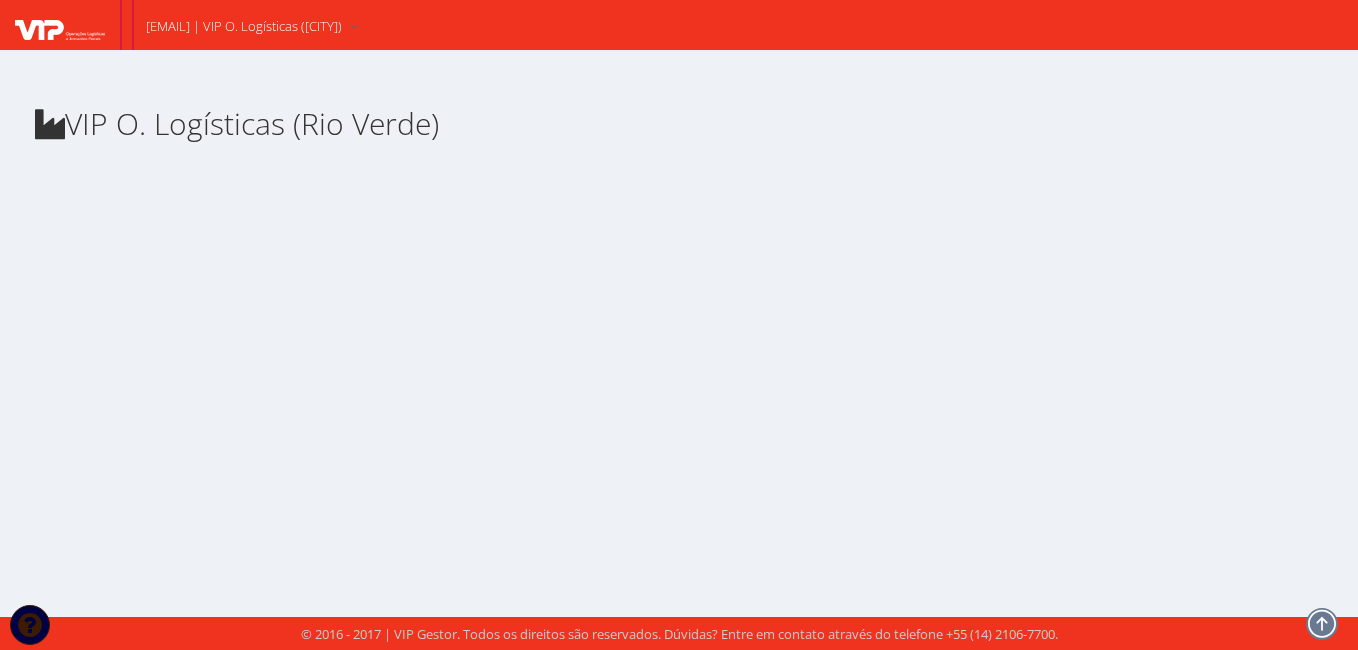 click on "VIP O. Logísticas (Rio Verde)" at bounding box center (679, 123) 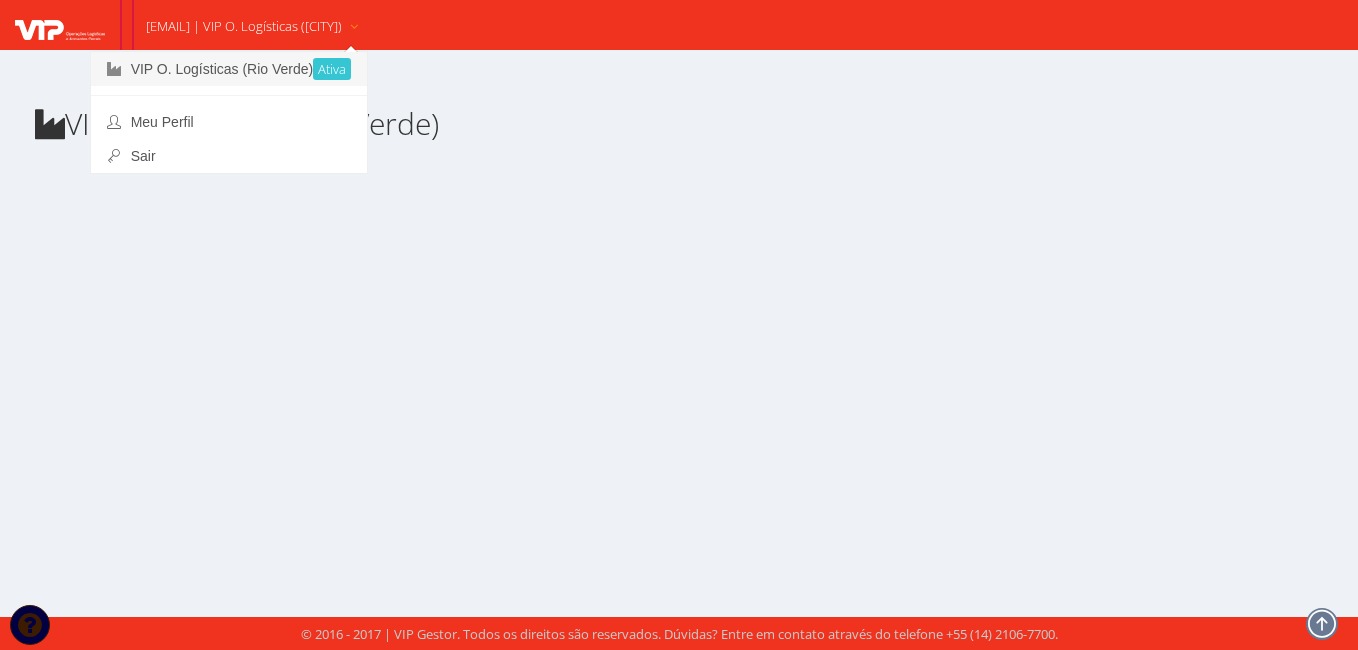 click on "VIP O. Logísticas (Rio Verde)
Ativa" at bounding box center (229, 69) 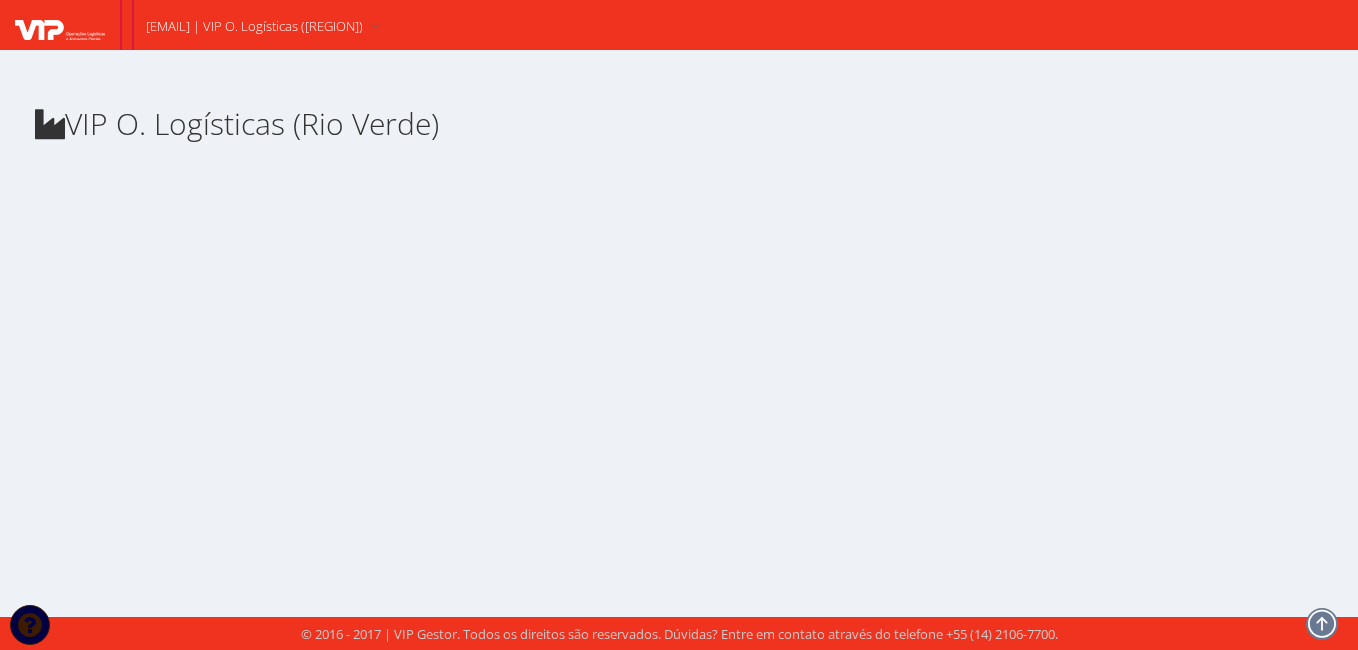 scroll, scrollTop: 0, scrollLeft: 0, axis: both 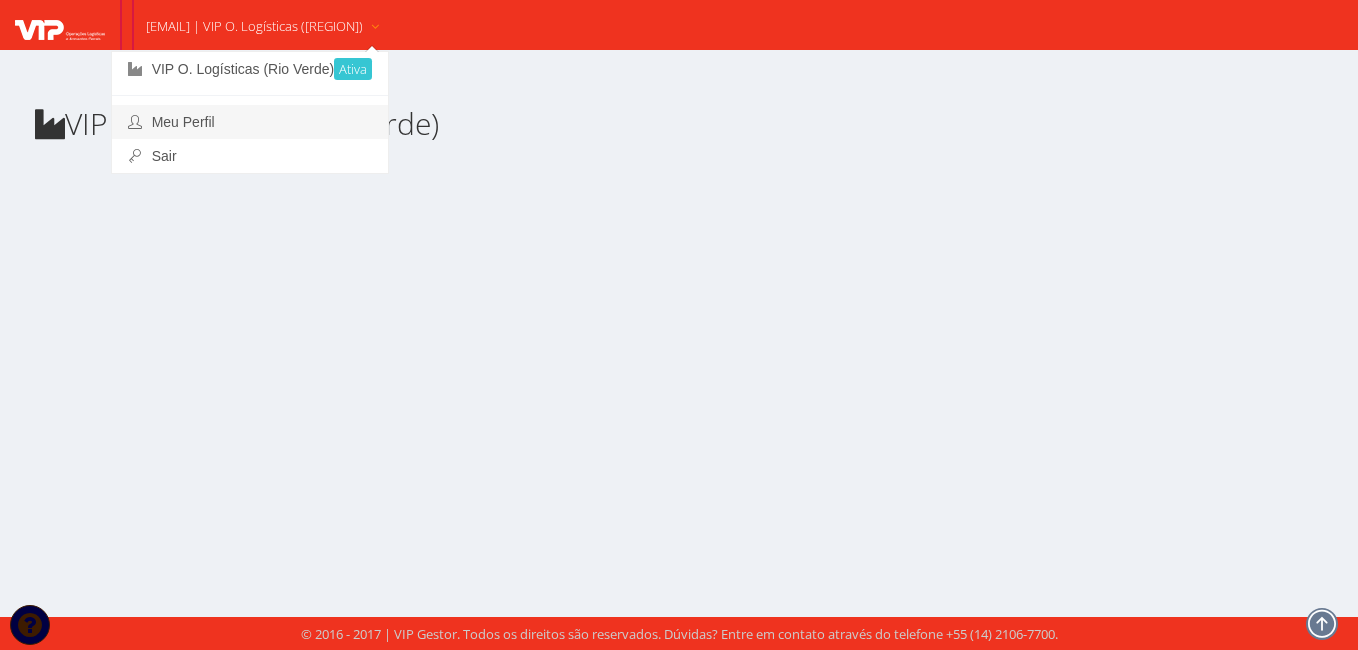 click on "Meu Perfil" at bounding box center (250, 122) 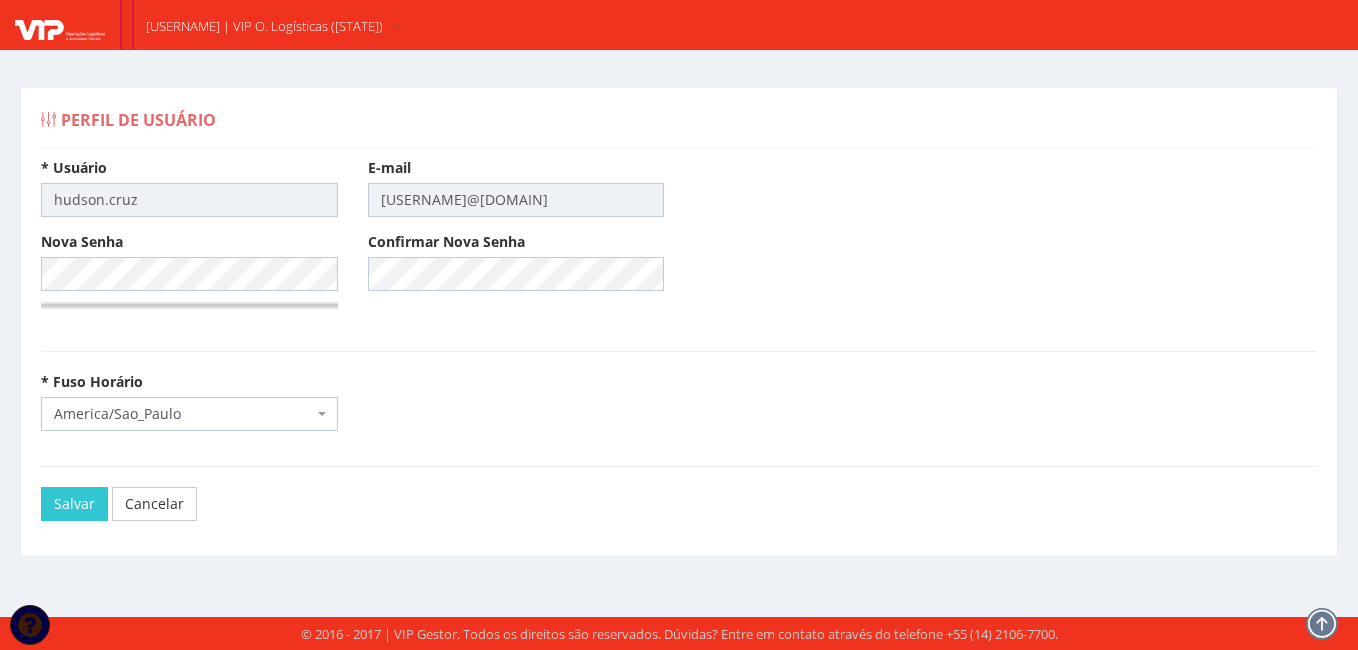 scroll, scrollTop: 0, scrollLeft: 0, axis: both 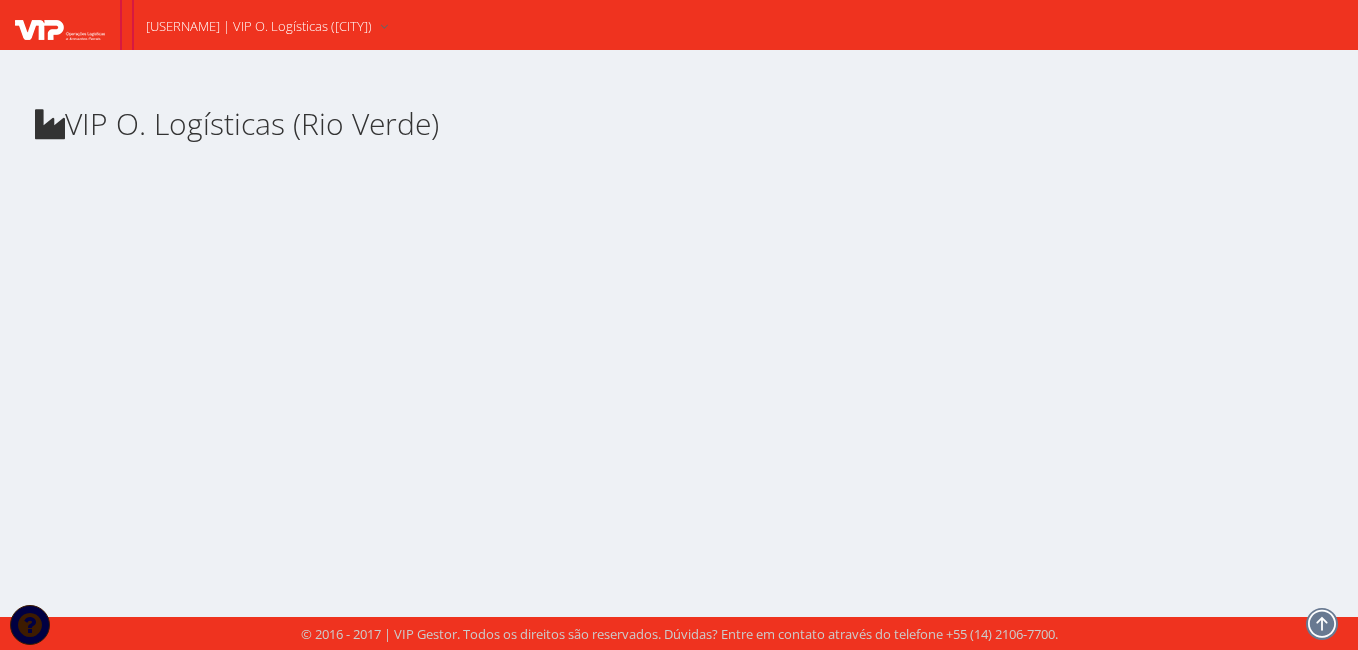 click on "VIP O. Logísticas (Rio Verde)" at bounding box center [679, 123] 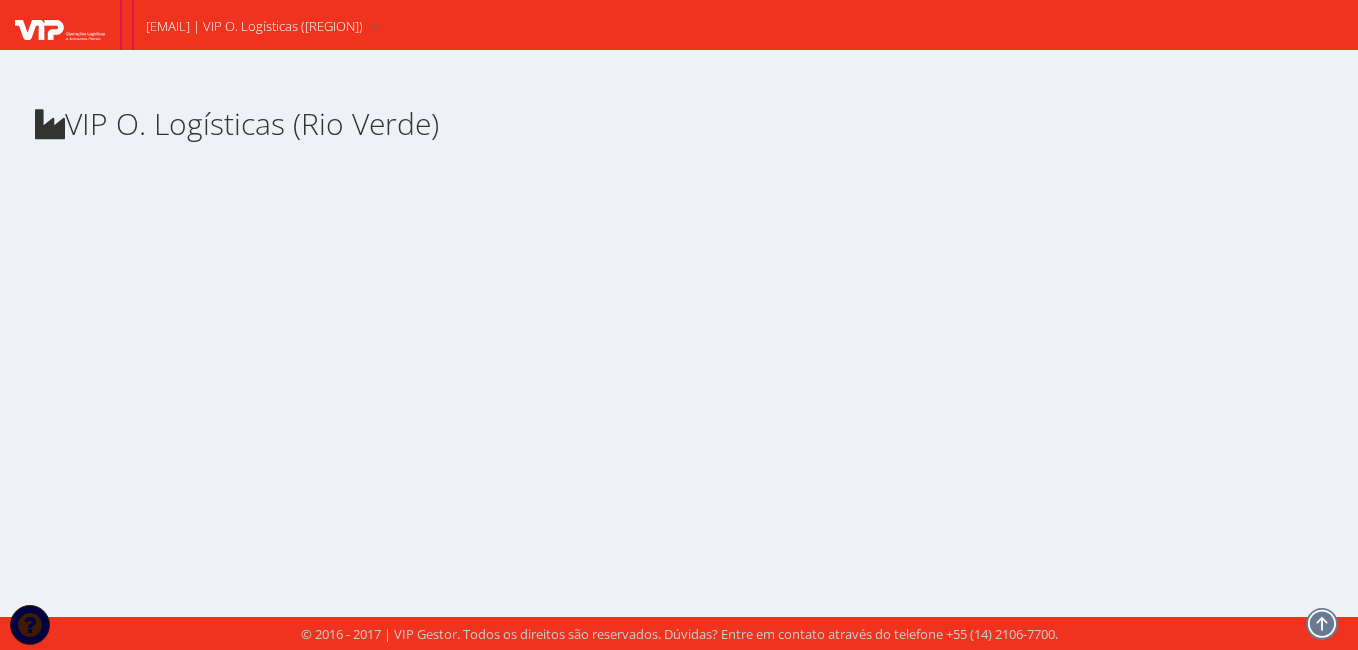 scroll, scrollTop: 0, scrollLeft: 0, axis: both 